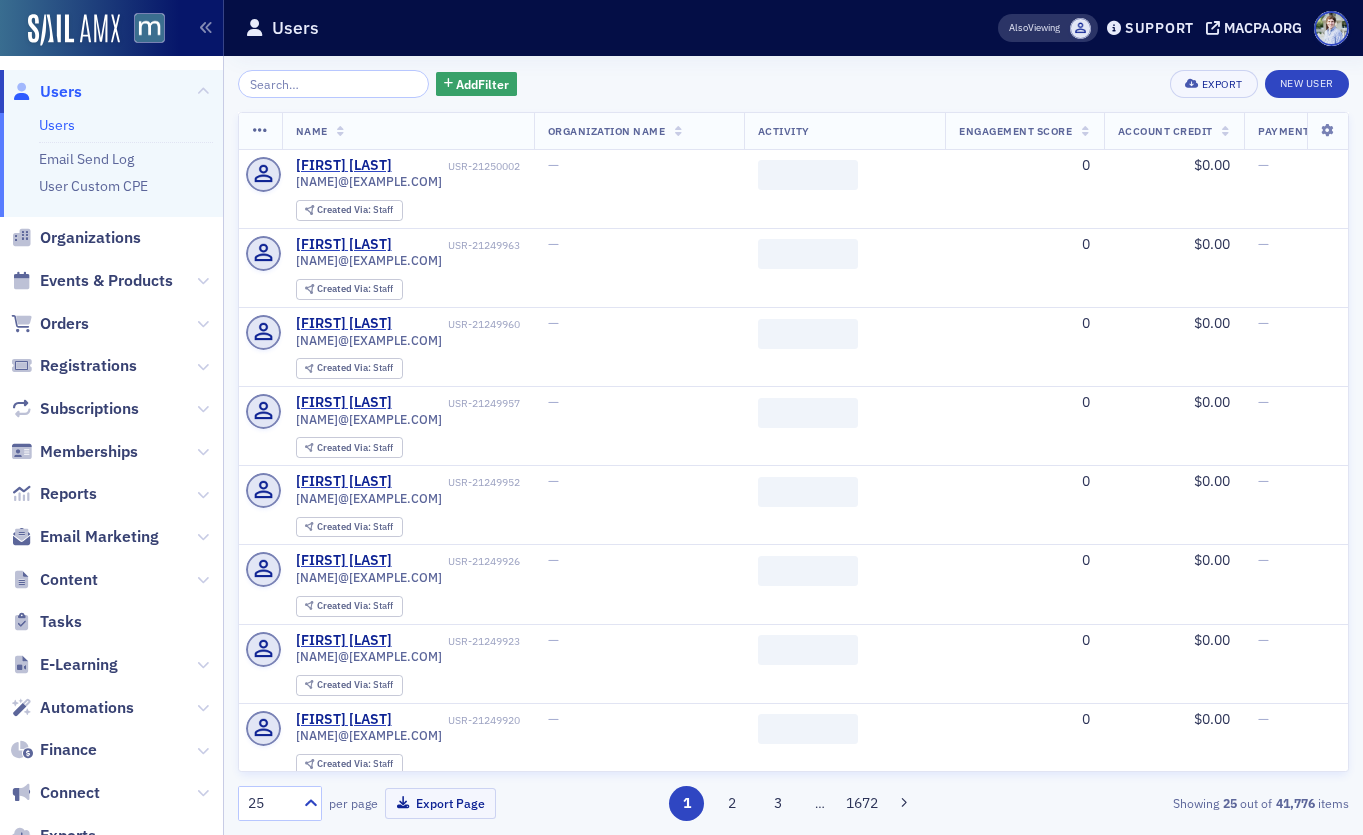 scroll, scrollTop: 0, scrollLeft: 0, axis: both 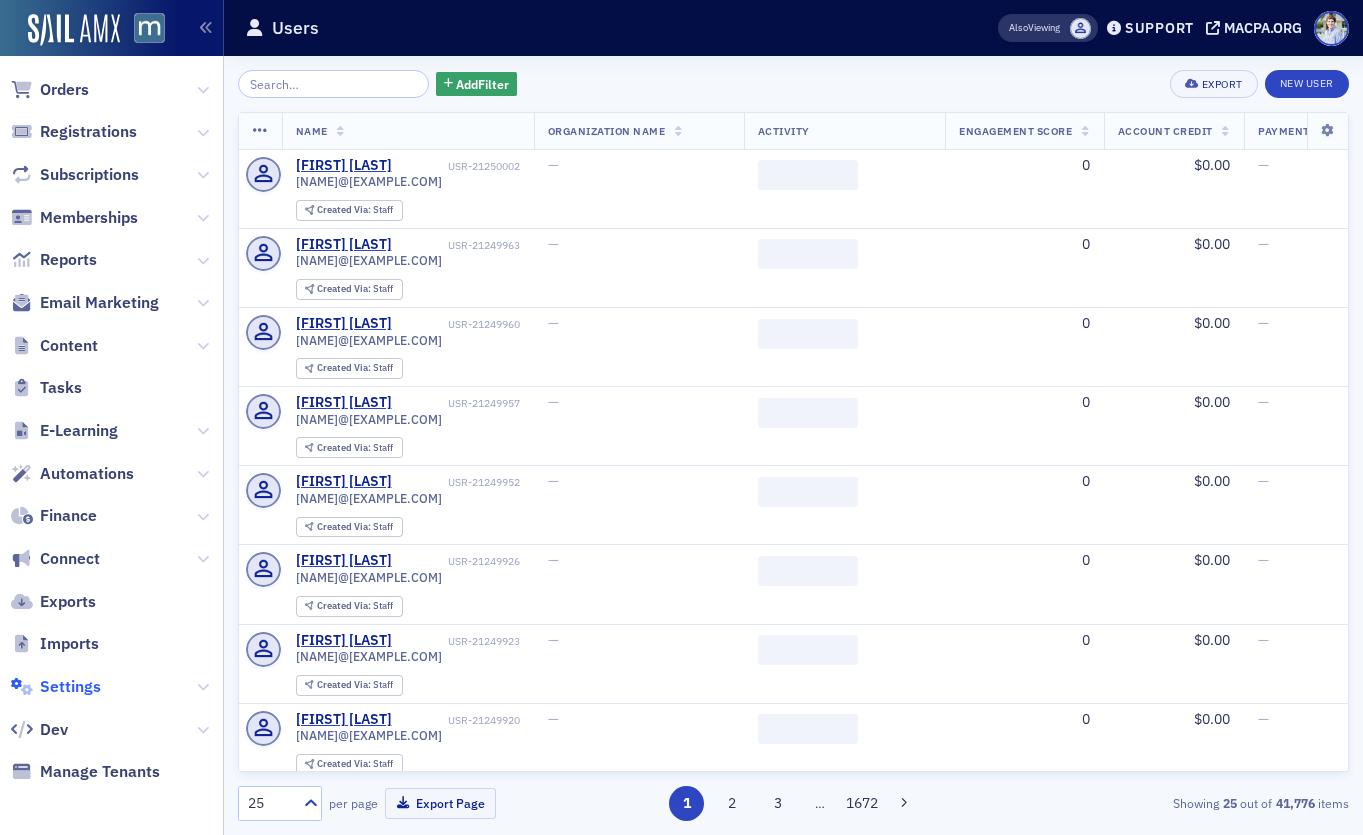 click on "Settings" 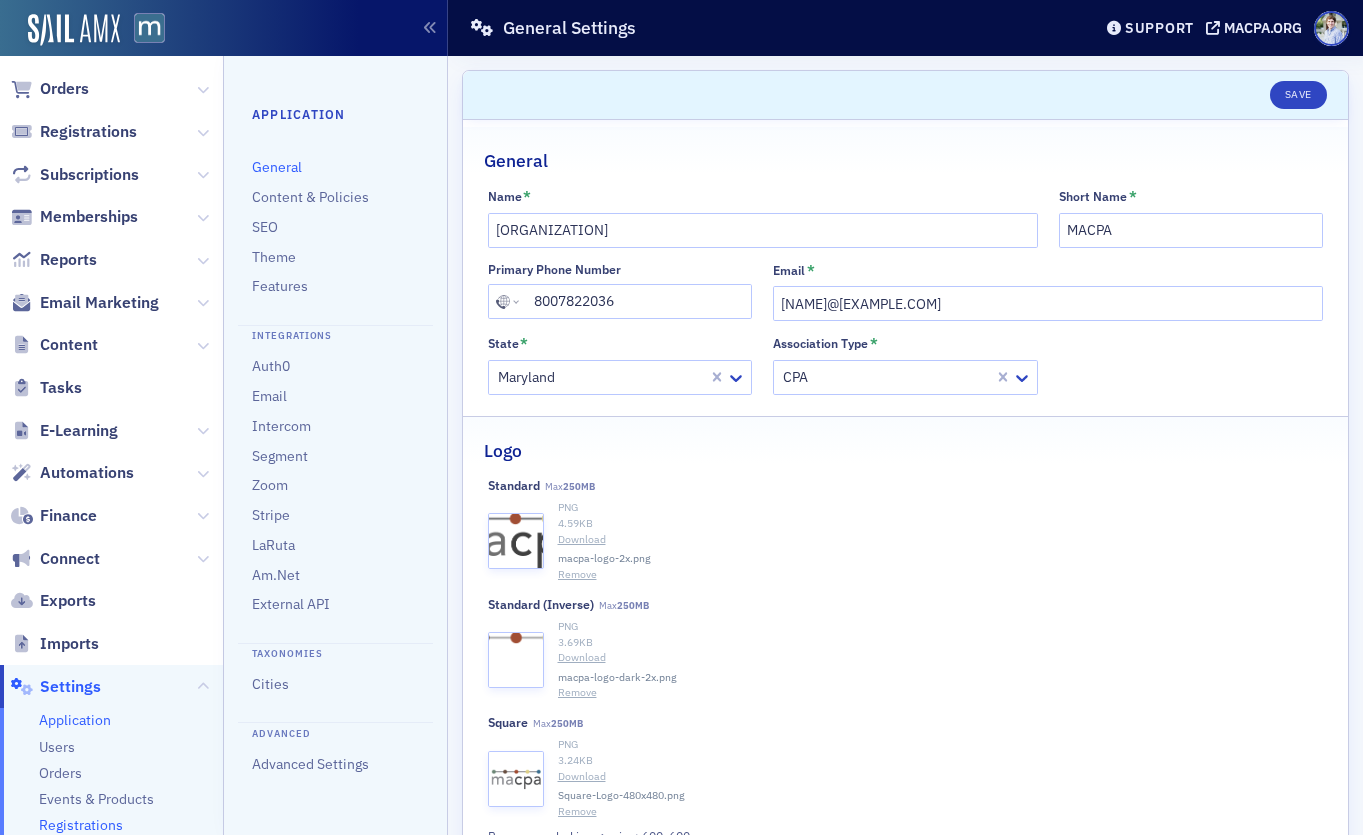scroll, scrollTop: 436, scrollLeft: 0, axis: vertical 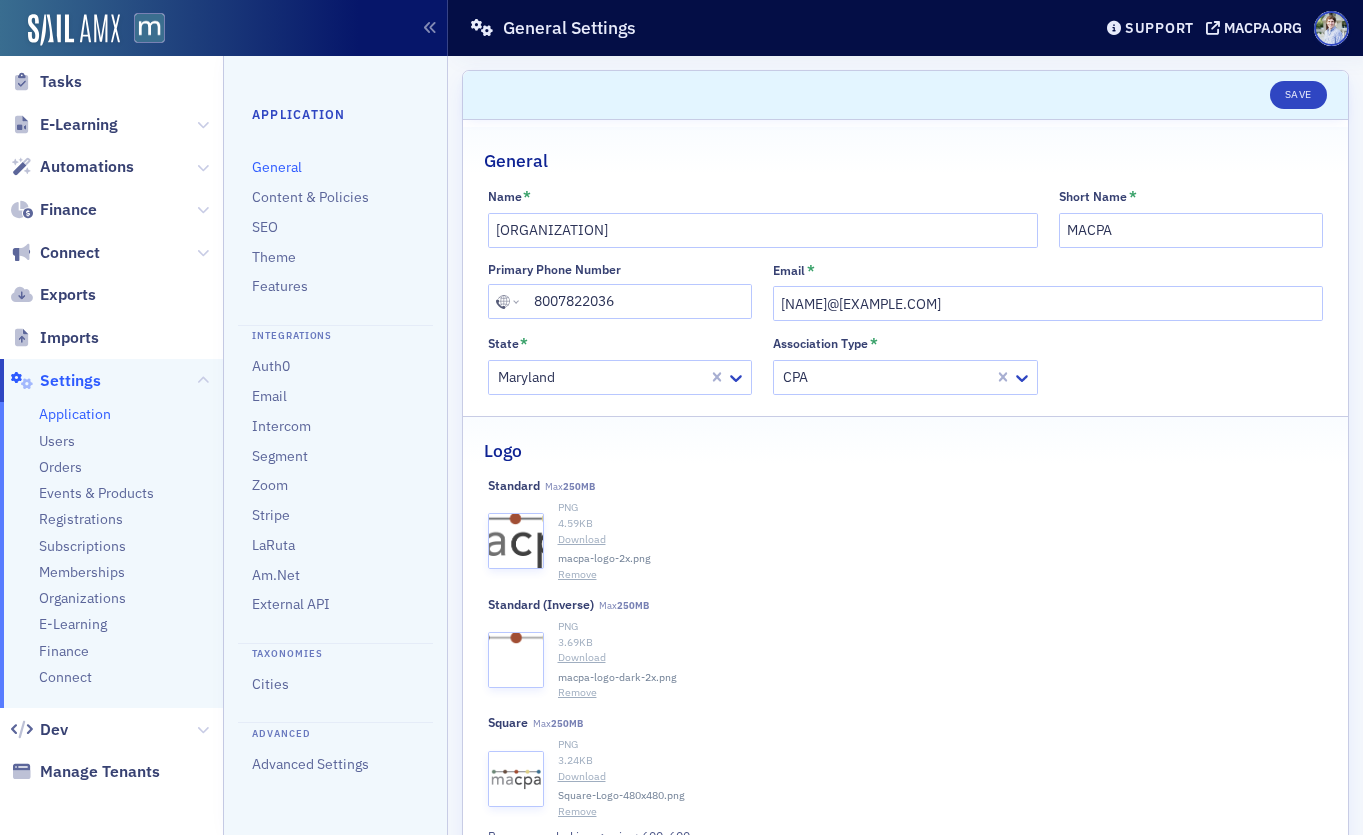 click on "Application Users Orders Events & Products Registrations Subscriptions Memberships Organizations E-Learning Finance Connect" 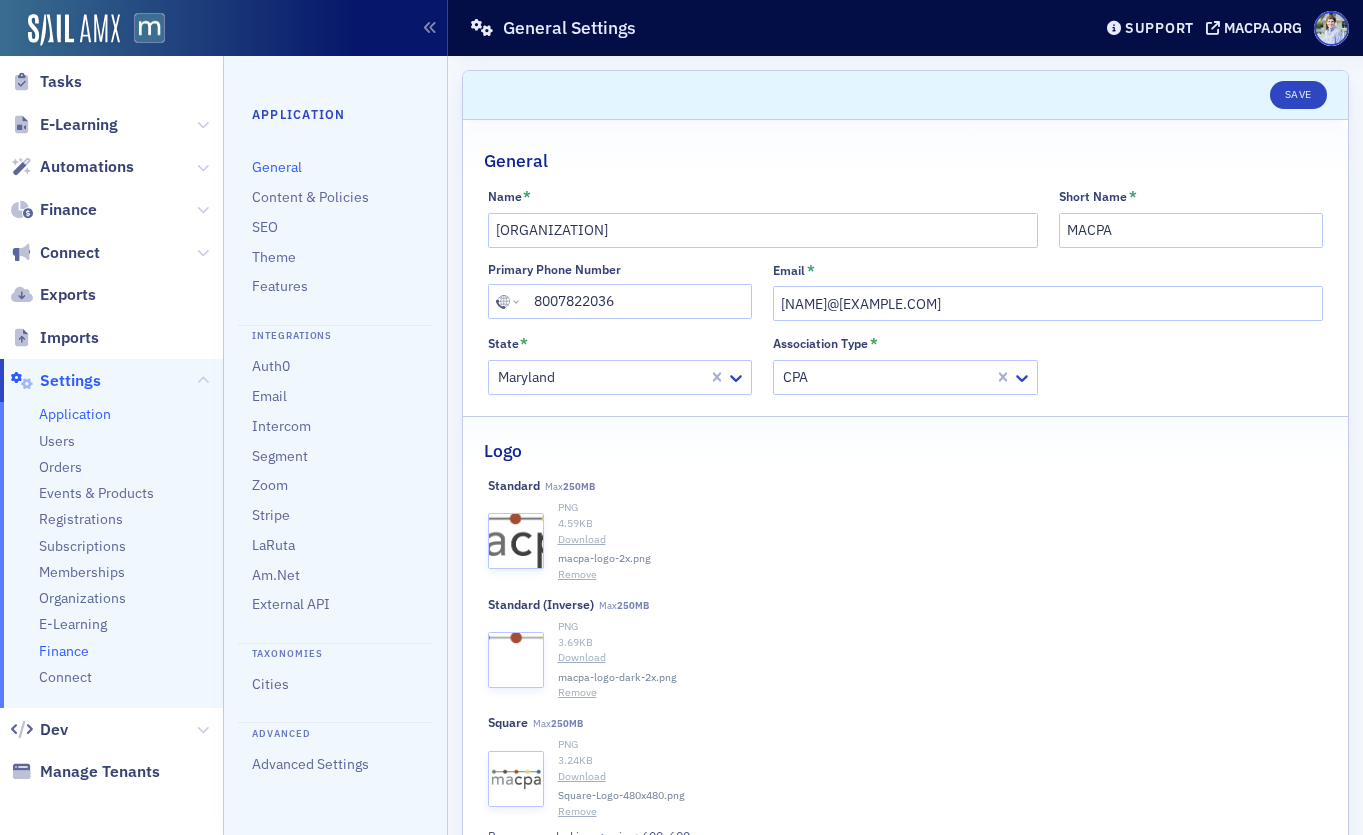 click on "Finance" 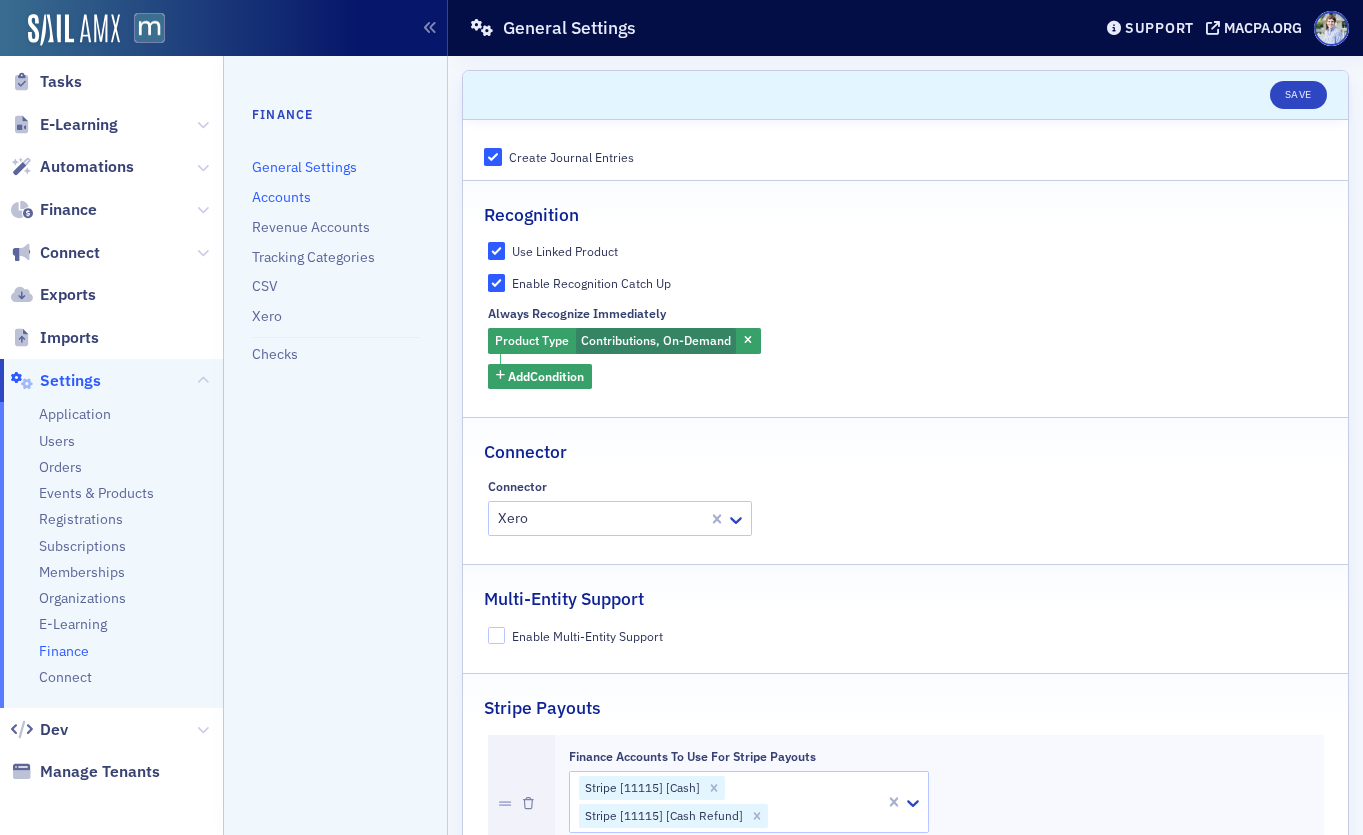 click on "Accounts" 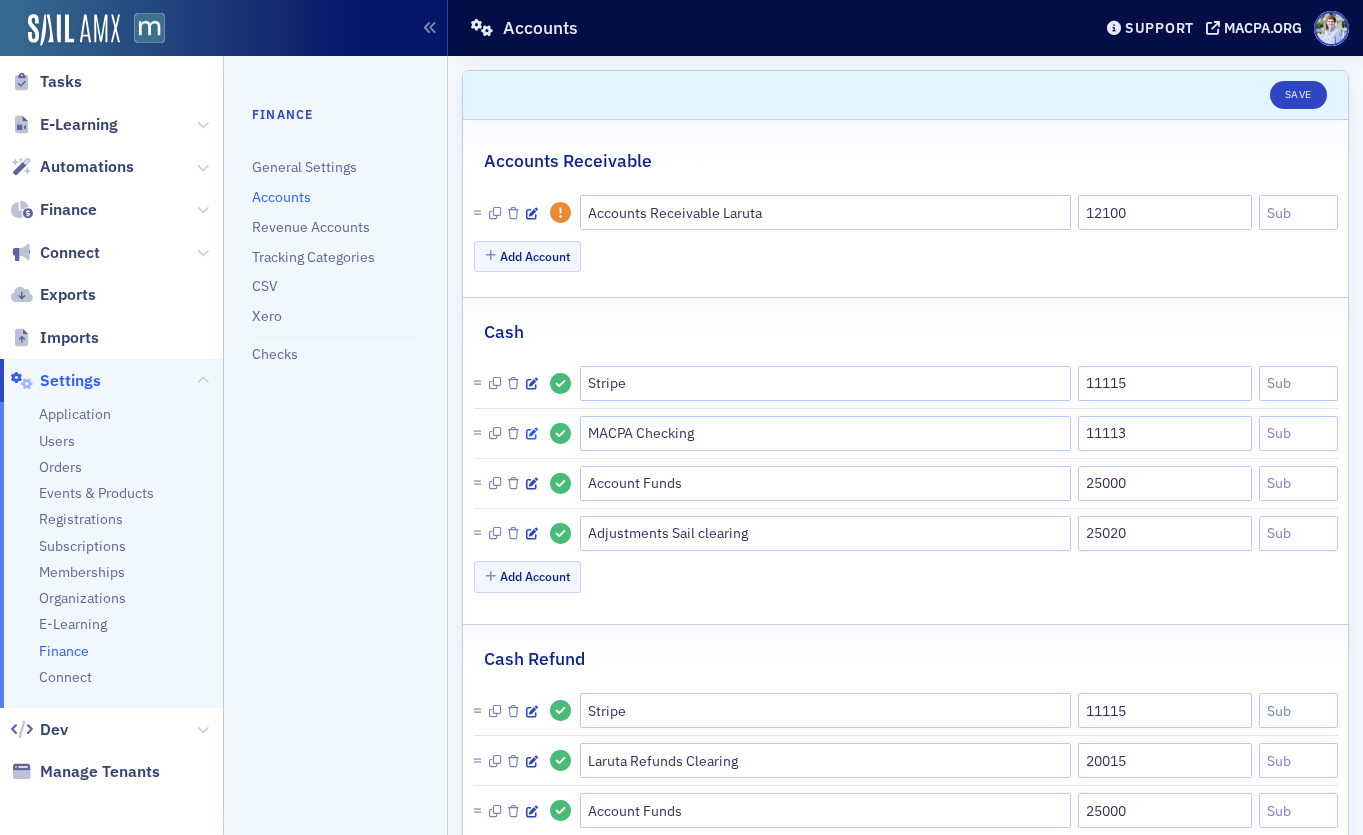 click 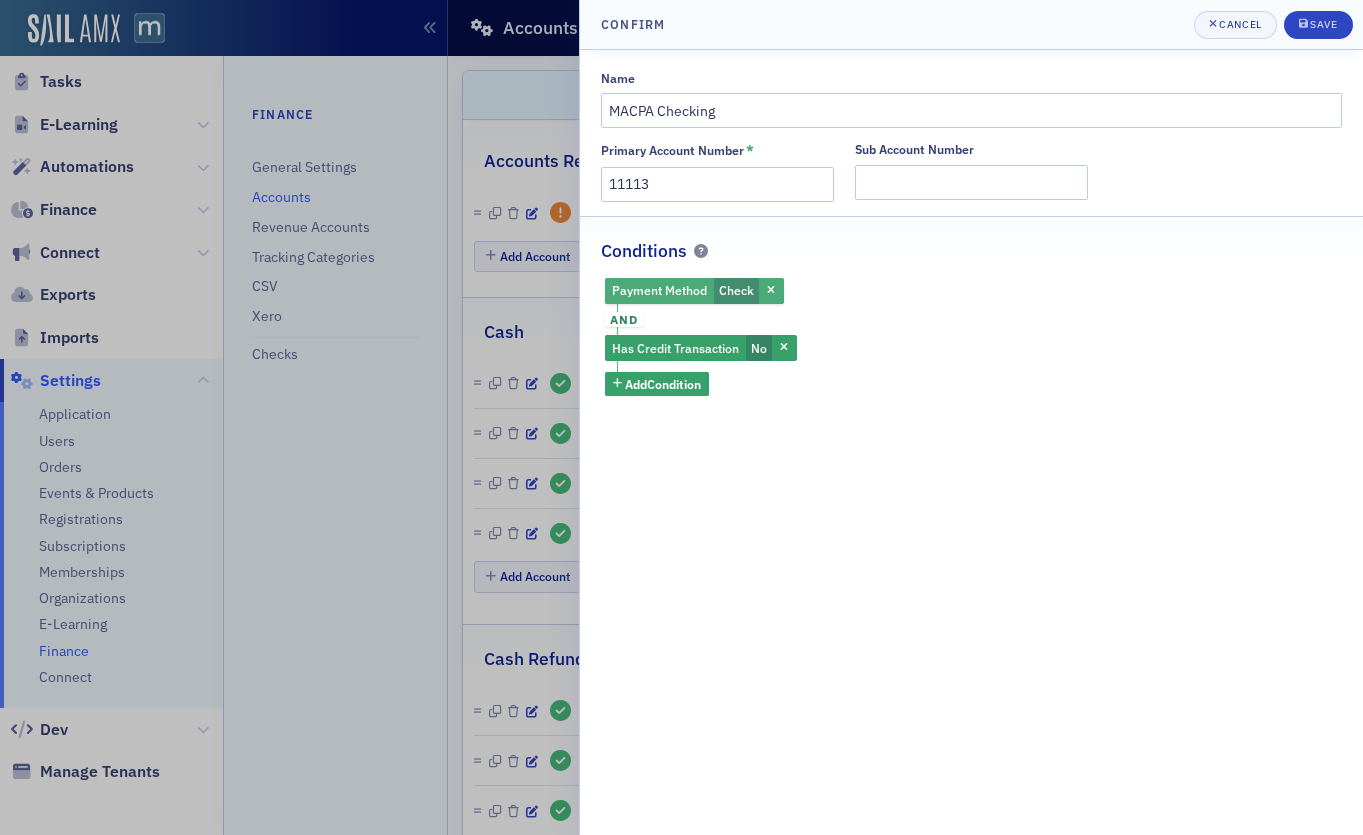 type 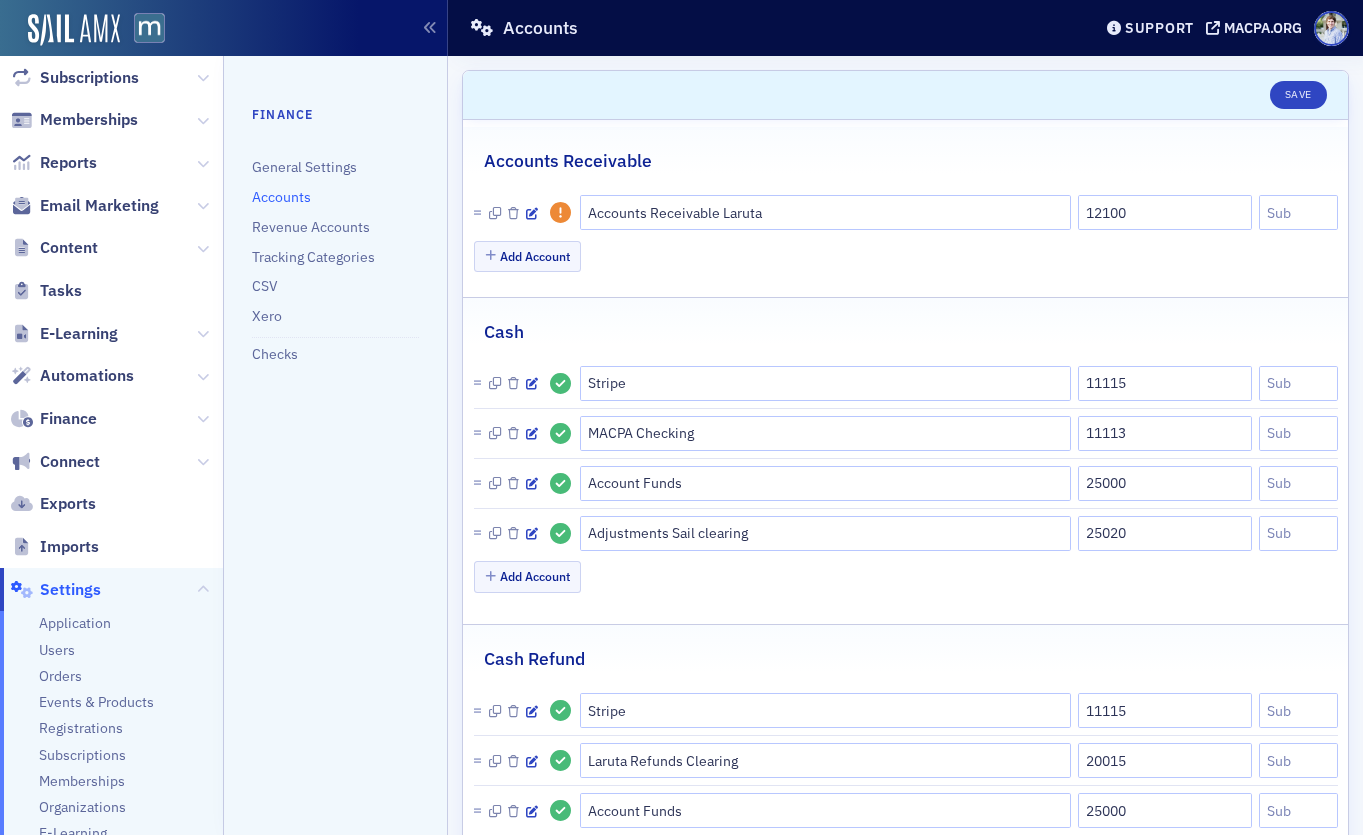 scroll, scrollTop: 436, scrollLeft: 0, axis: vertical 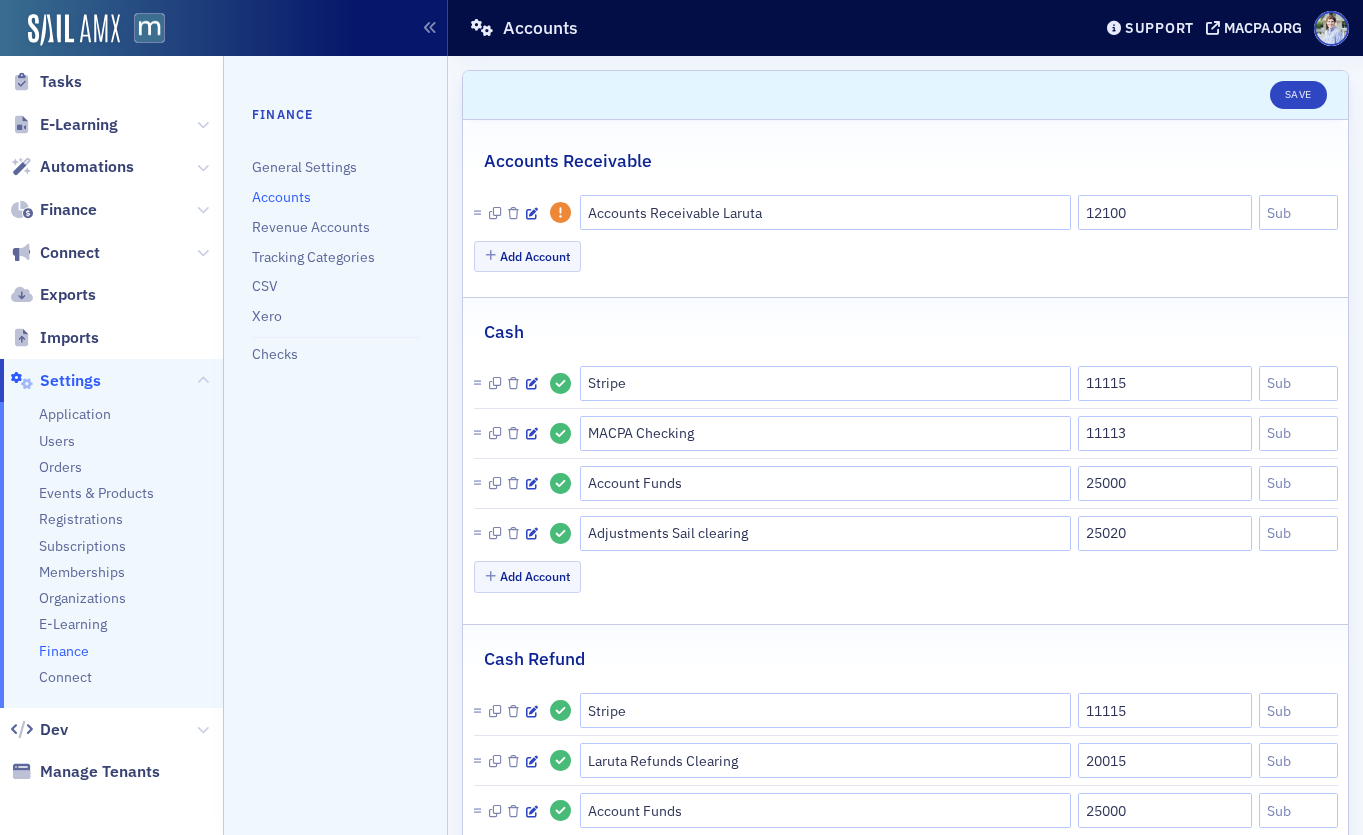 drag, startPoint x: 371, startPoint y: 428, endPoint x: 176, endPoint y: 297, distance: 234.917 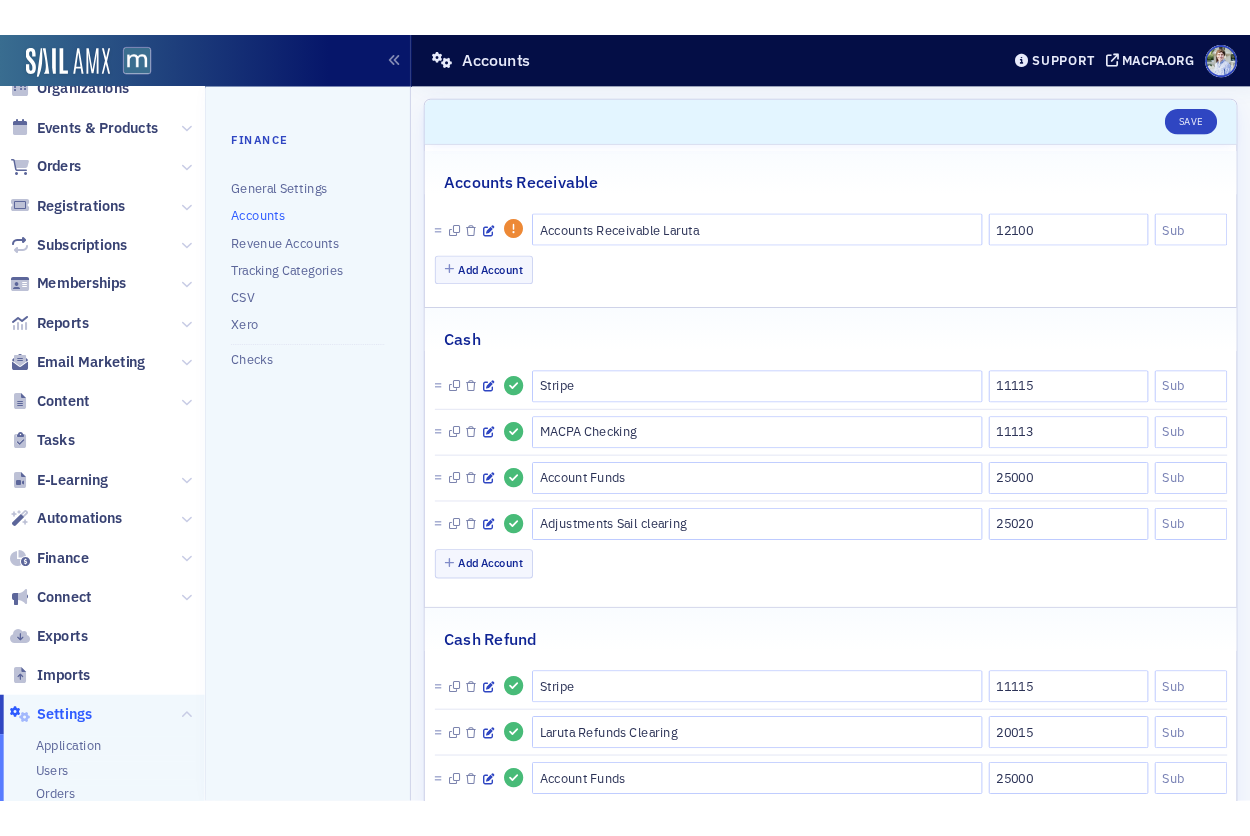 scroll, scrollTop: 0, scrollLeft: 0, axis: both 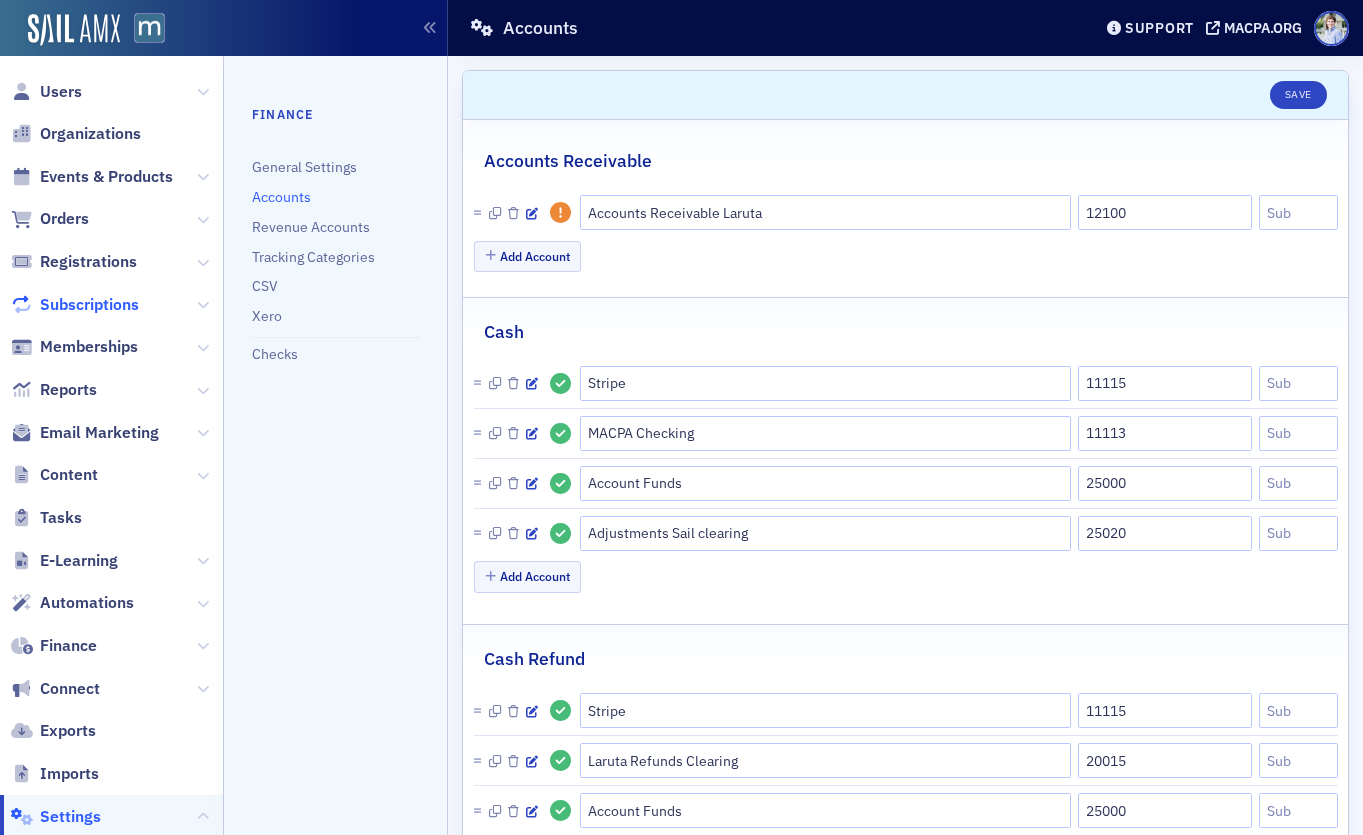 drag, startPoint x: 116, startPoint y: 229, endPoint x: 59, endPoint y: 293, distance: 85.70297 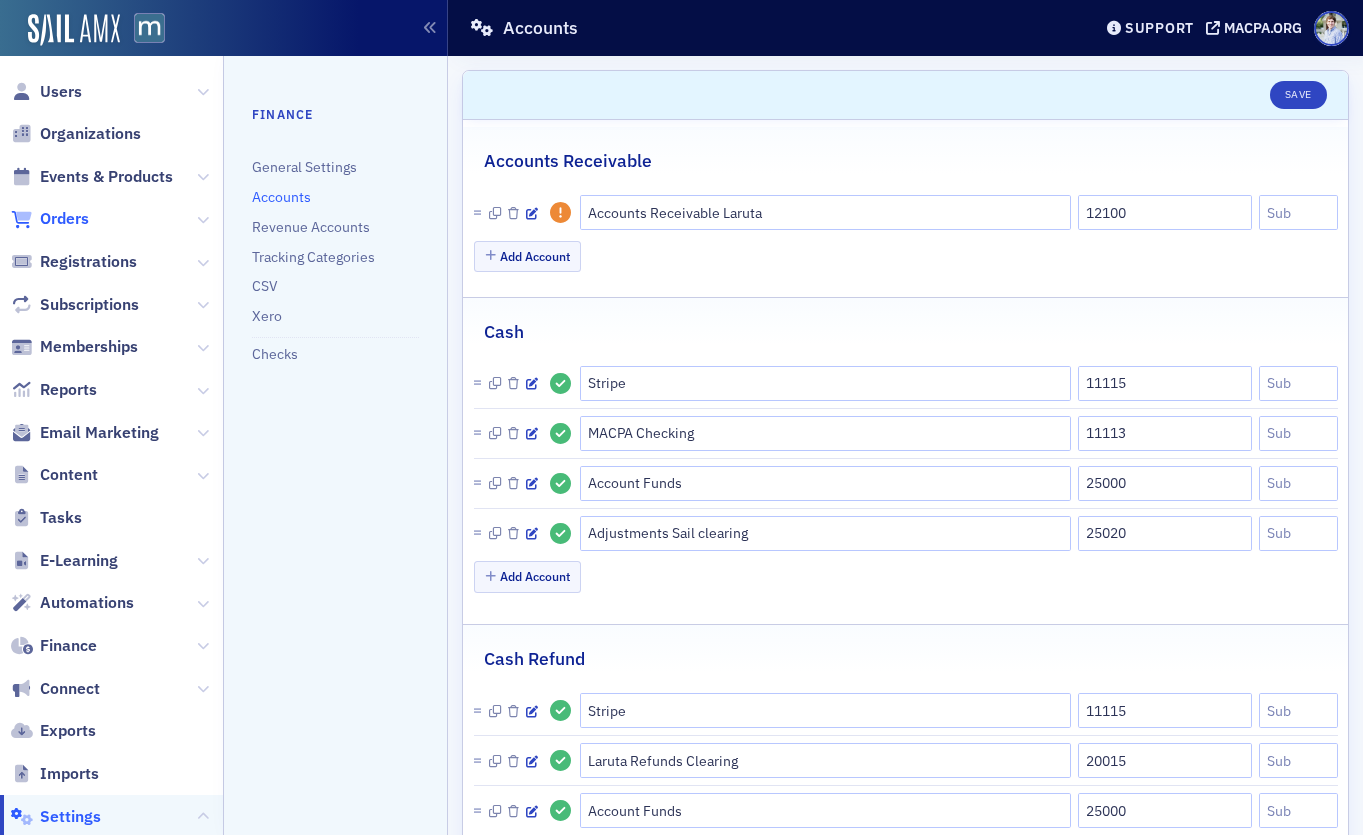 click on "Orders" 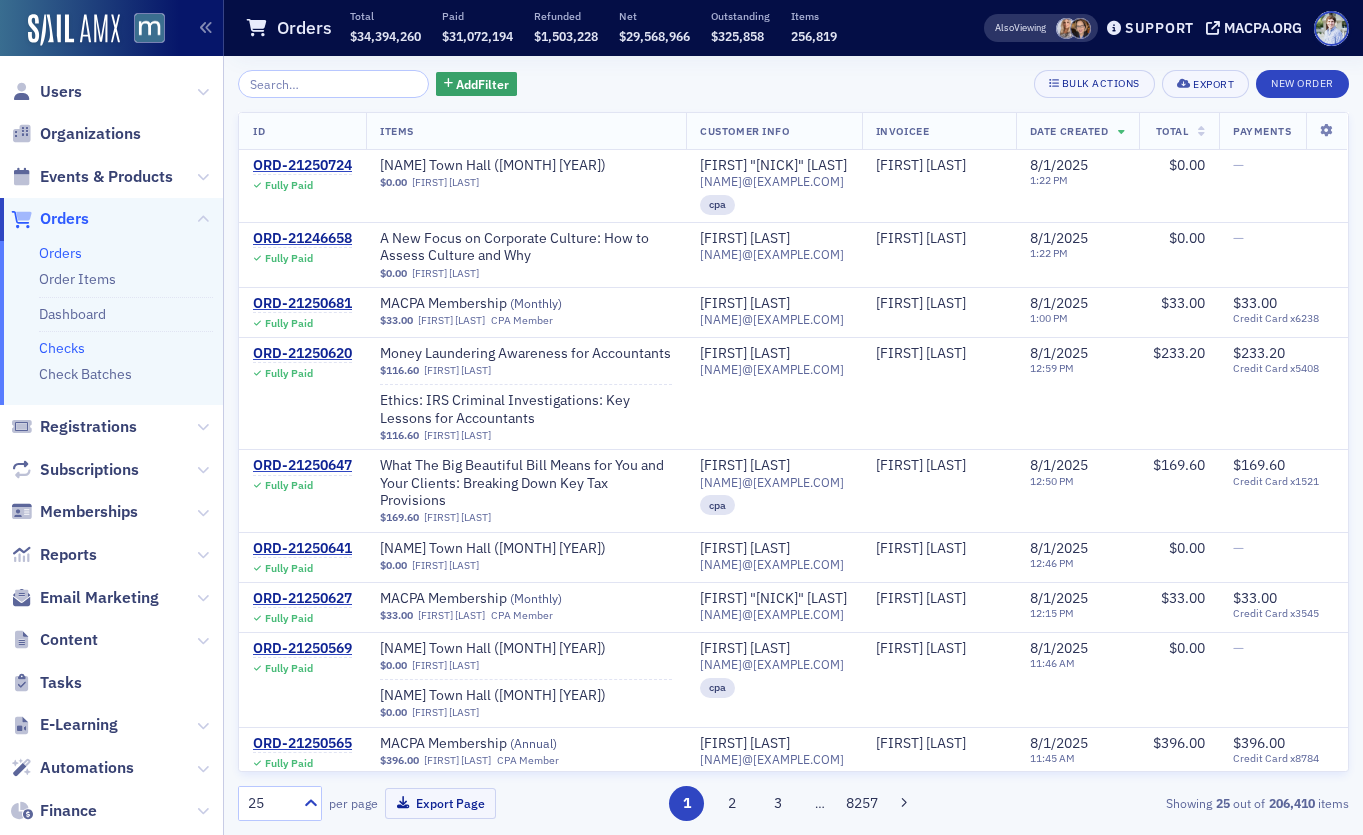 click on "Checks" 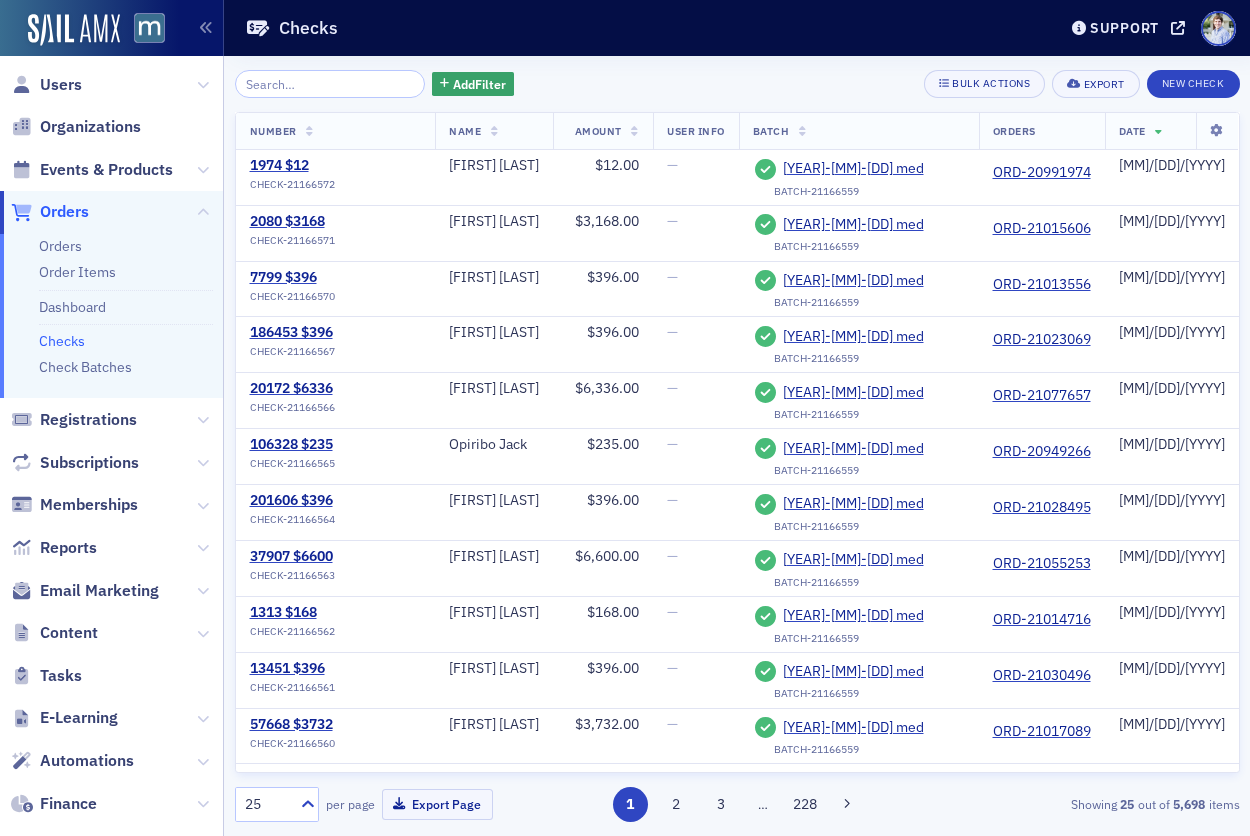 drag, startPoint x: 297, startPoint y: 99, endPoint x: 302, endPoint y: 83, distance: 16.763054 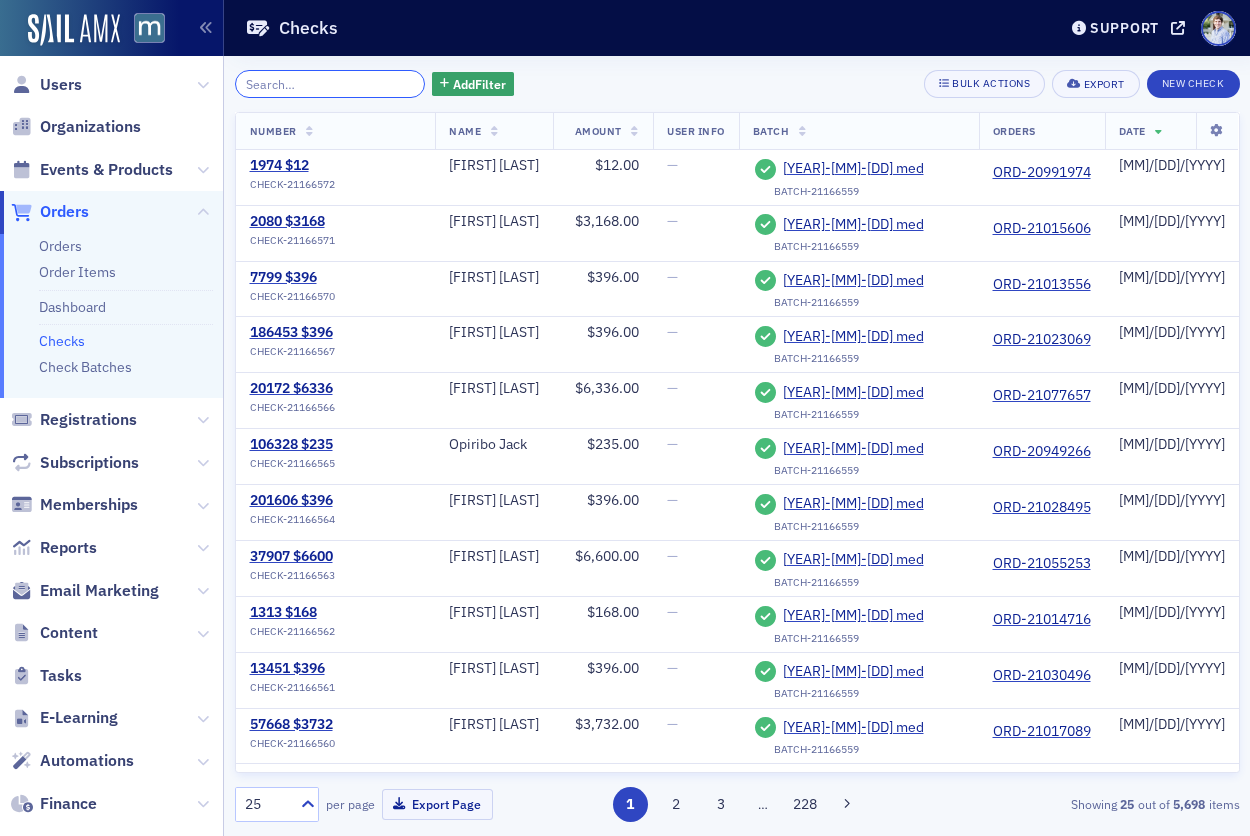 click 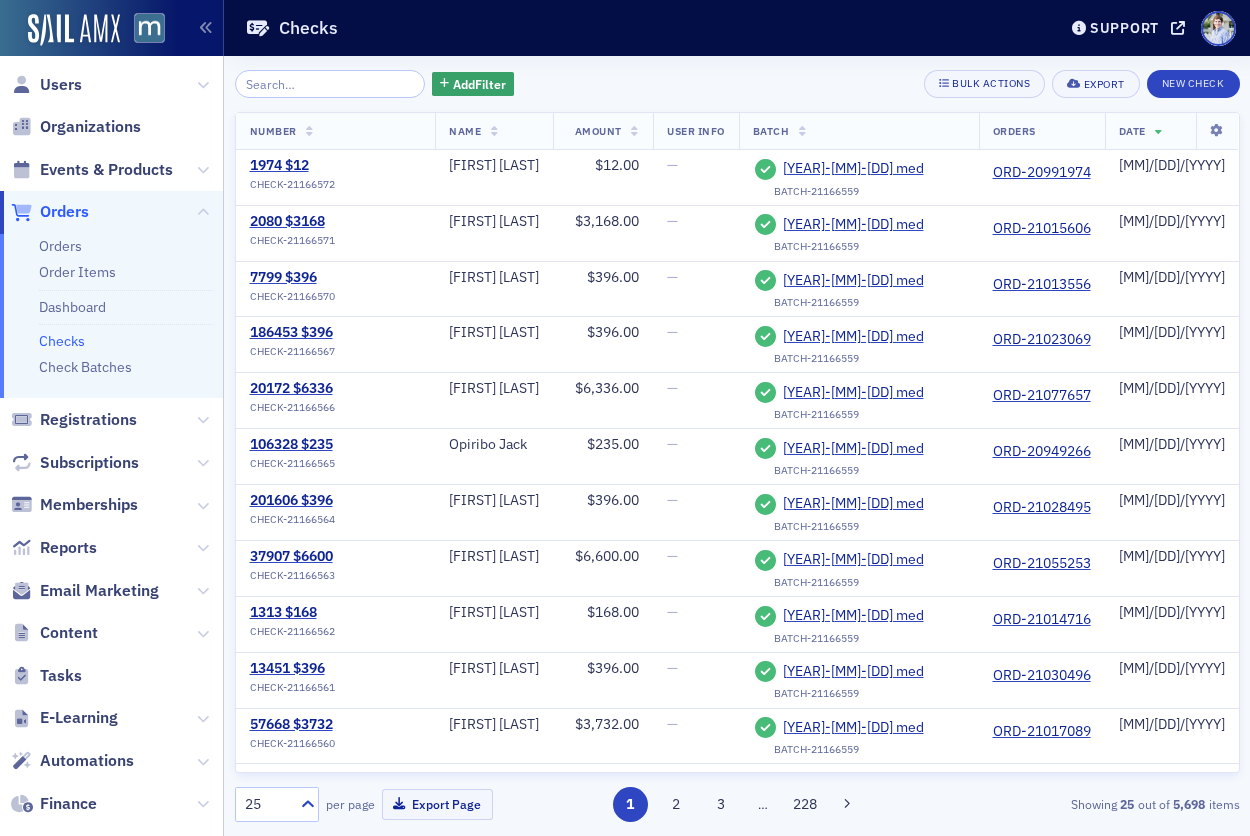 click on "Orders" 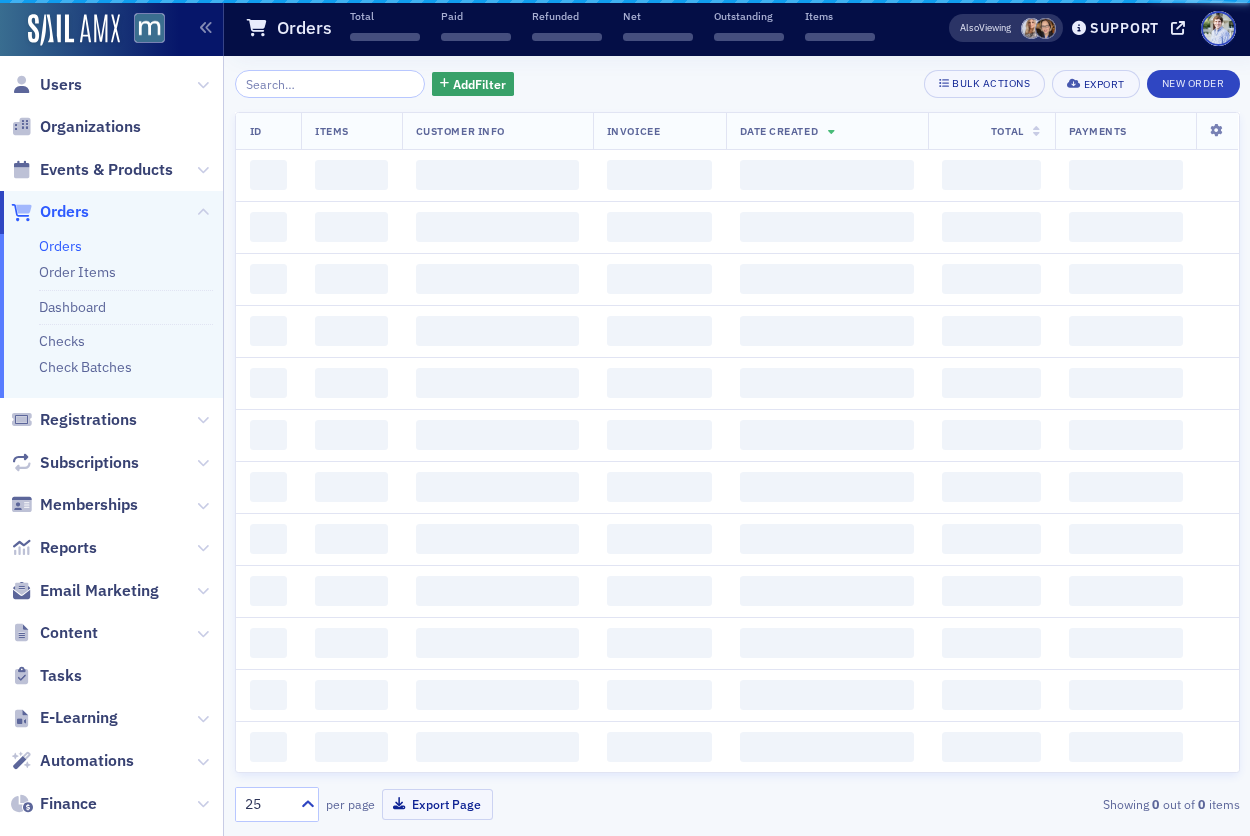 drag, startPoint x: 317, startPoint y: 81, endPoint x: 324, endPoint y: 89, distance: 10.630146 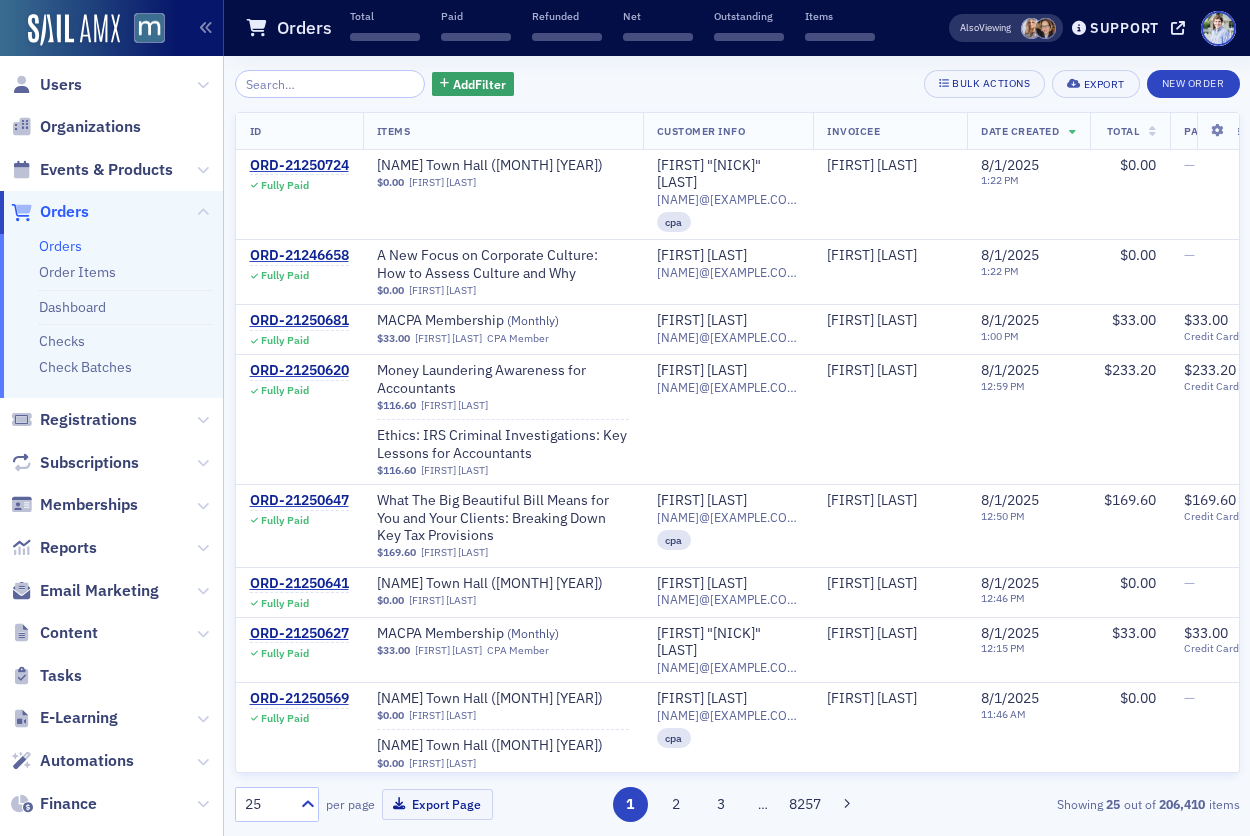 click 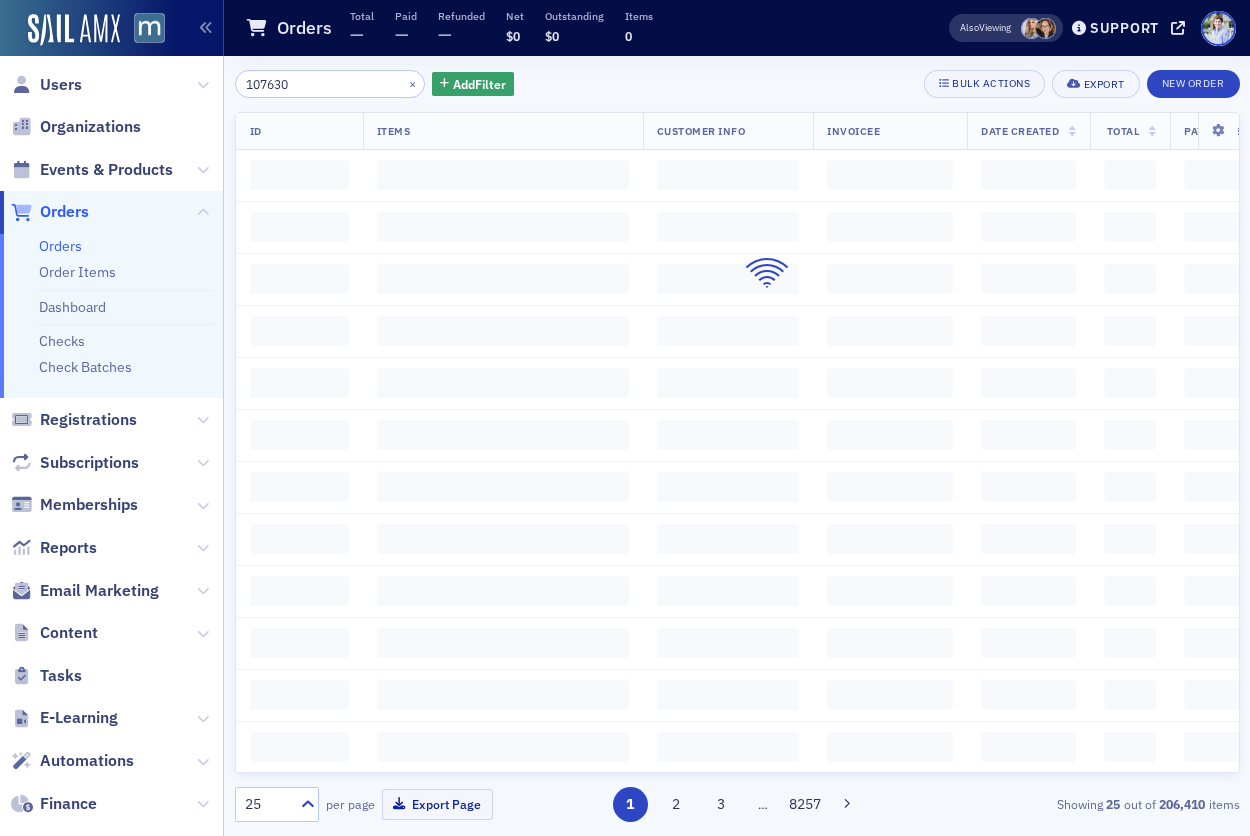 type on "107630" 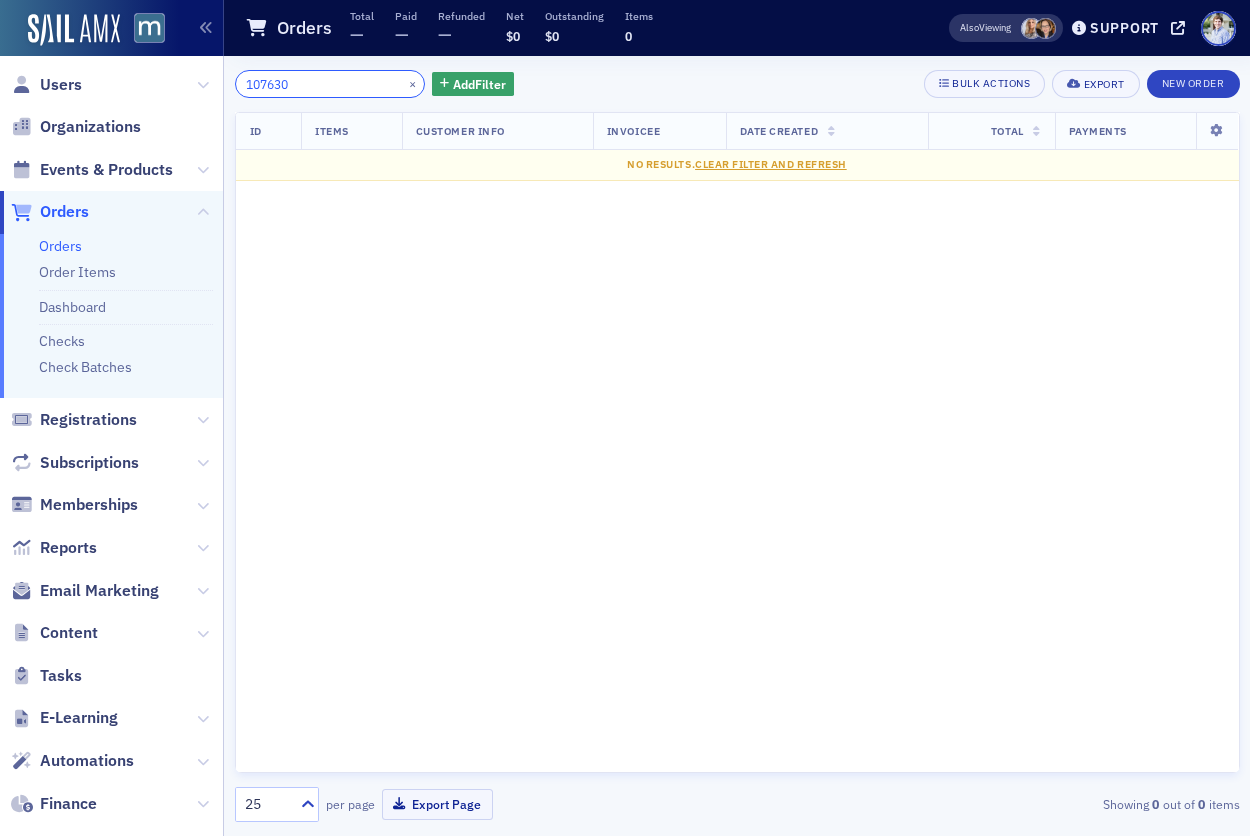 click on "107630" 